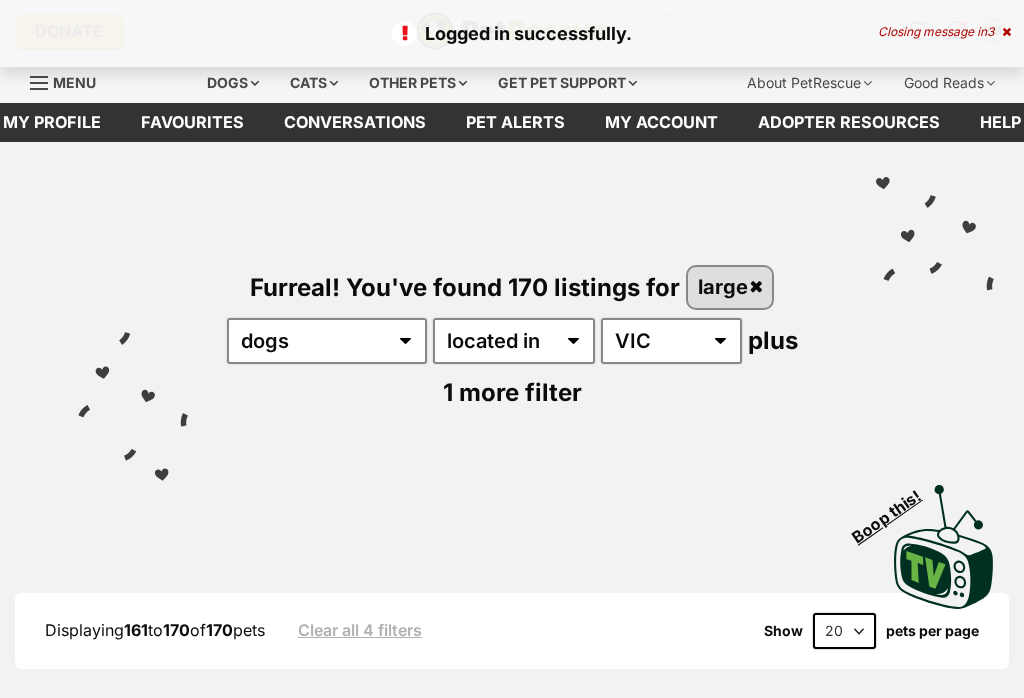 click on "Logged in successfully.
Closing message in
3" at bounding box center [512, 33] 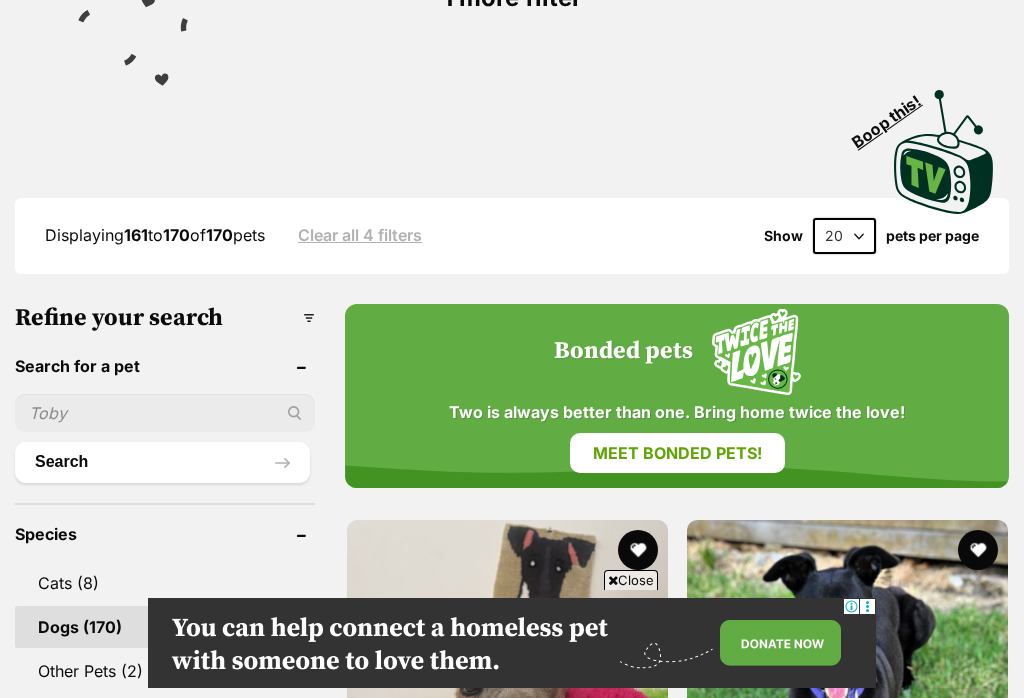 scroll, scrollTop: 0, scrollLeft: 0, axis: both 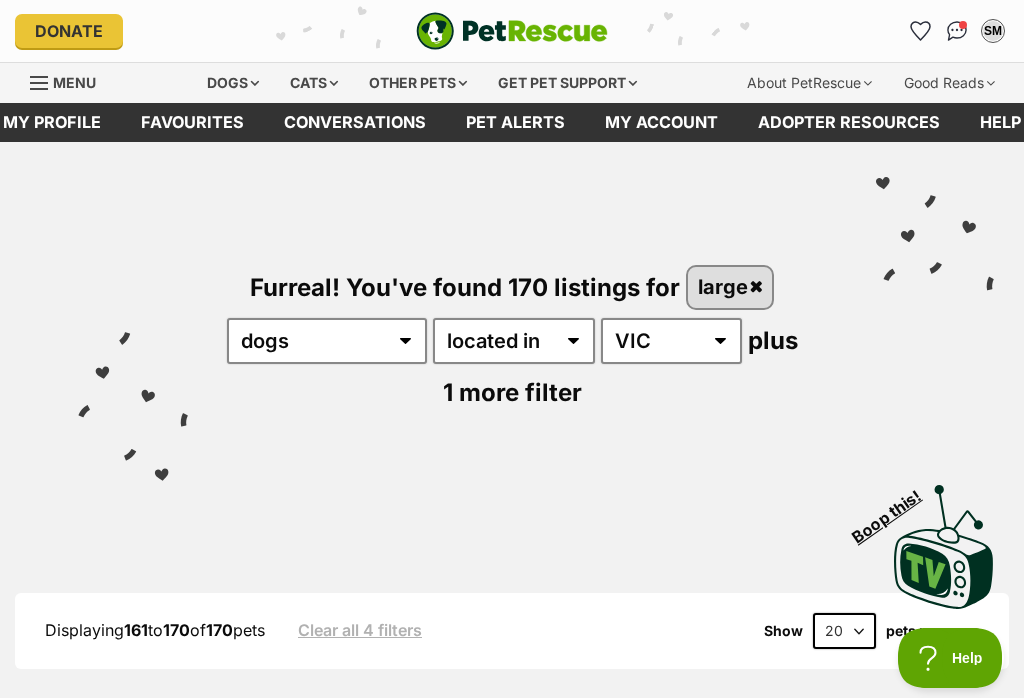 click at bounding box center (957, 31) 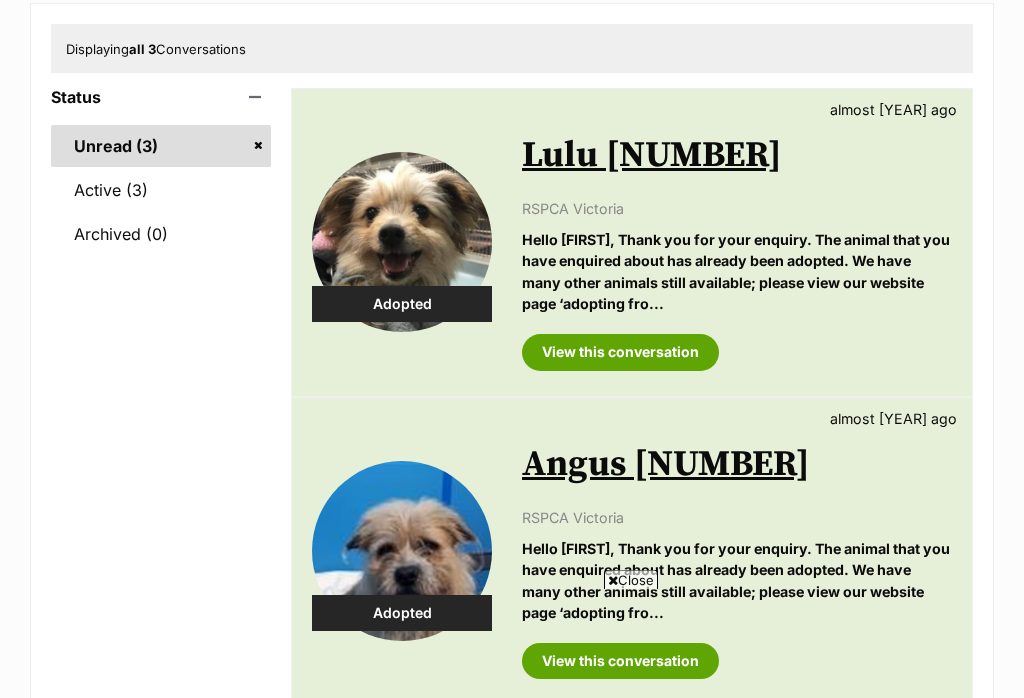 scroll, scrollTop: 258, scrollLeft: 0, axis: vertical 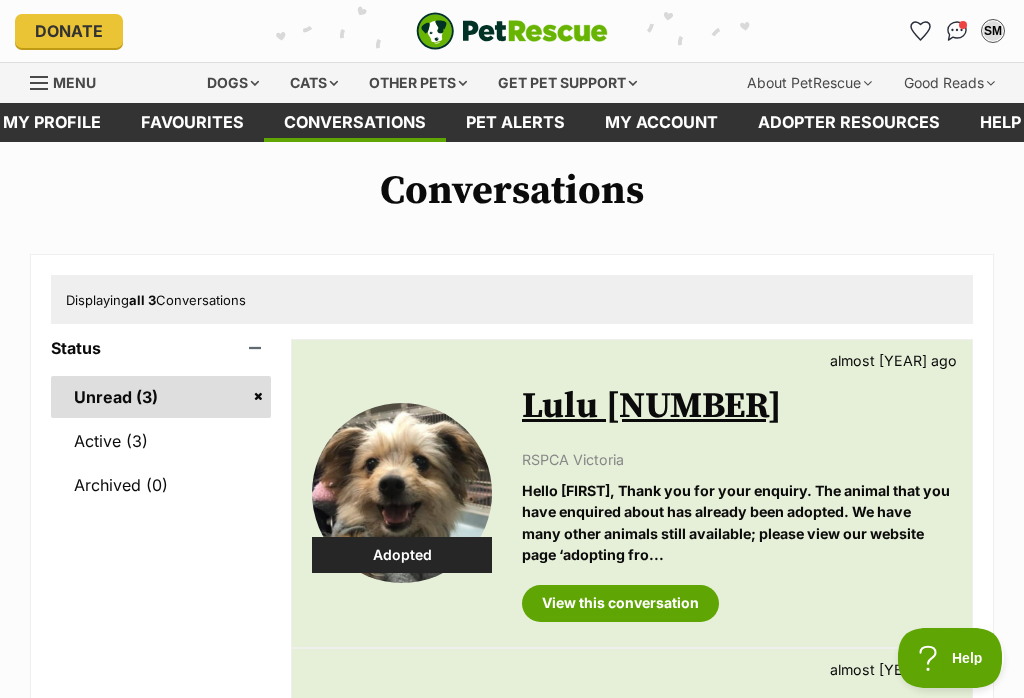 click 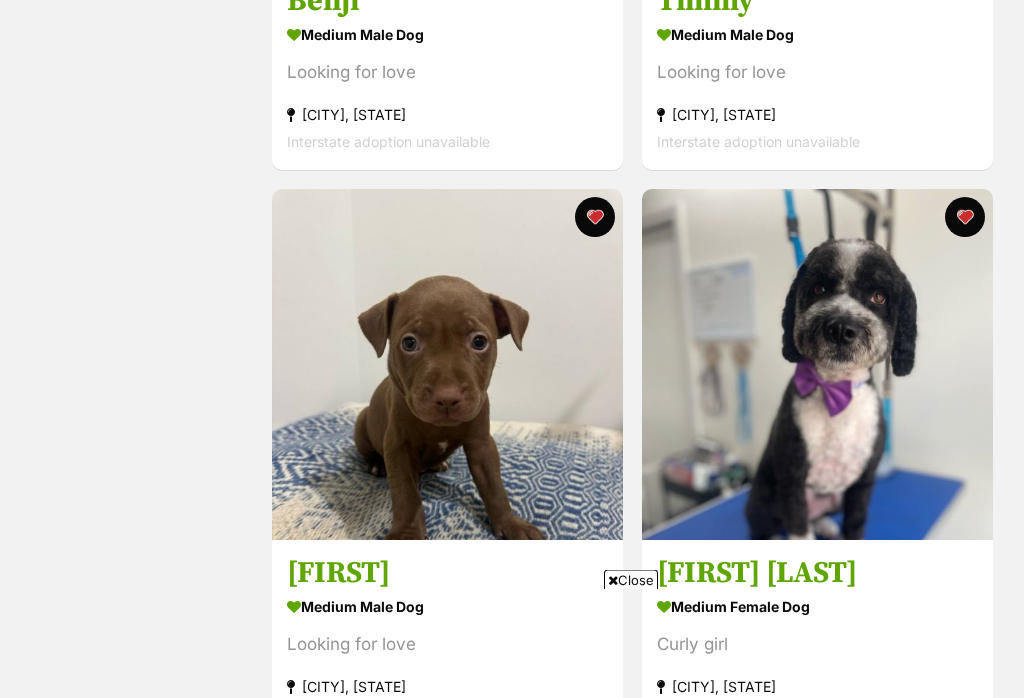 scroll, scrollTop: 2092, scrollLeft: 0, axis: vertical 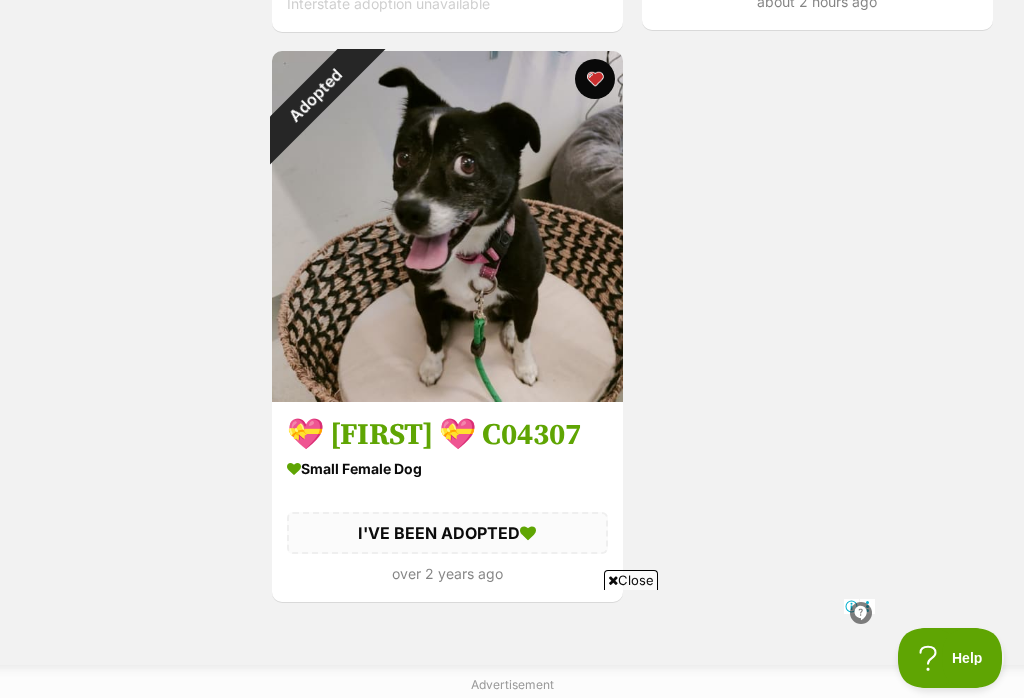 click on "Benji
medium male Dog
Looking for love
Burwood East, VIC
Interstate adoption unavailable
Advertisement
Timmy
medium male Dog
Looking for love
South Geelong, VIC
Interstate adoption unavailable
Hurley
medium male Dog
Looking for love
Torquay, VIC
Interstate adoption unavailable
Sootie Newhaven
medium female Dog
Curly girl
Wendouree, VIC
Interstate adoption unavailable
Patti
medium female Dog
Looking for love
Campbellfield, VIC
Interstate adoption unavailable
Humphrey
medium male Dog
Looking for love
Keysborough, VIC
Interstate adoption unavailable
Colossal
medium male Dog
💙Sweet 💙Playful" at bounding box center [632, -2247] 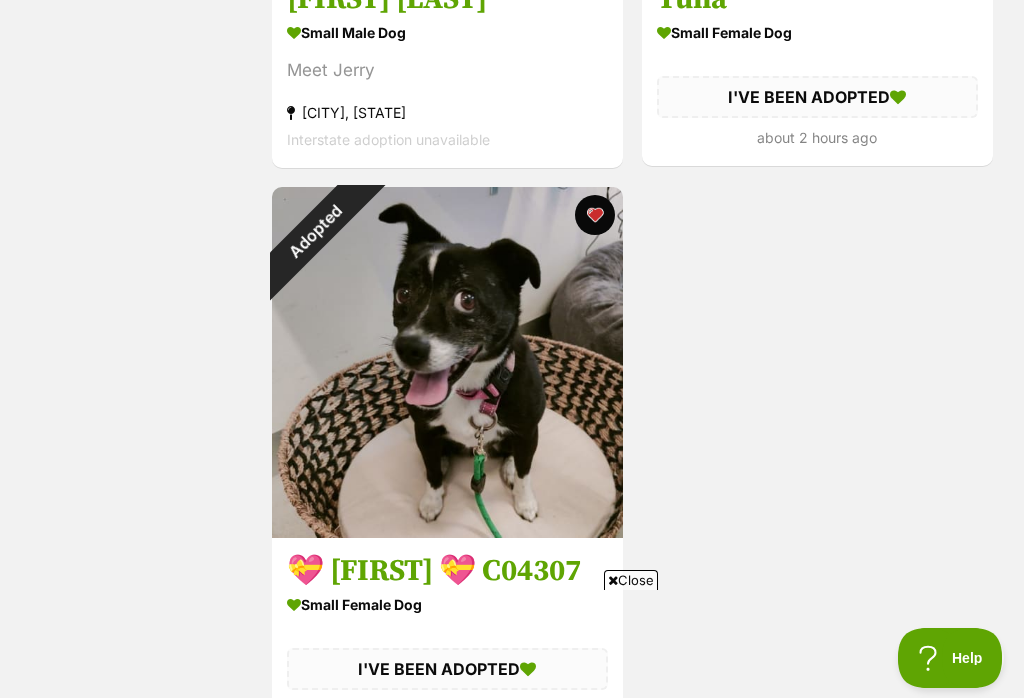 scroll, scrollTop: 5468, scrollLeft: 0, axis: vertical 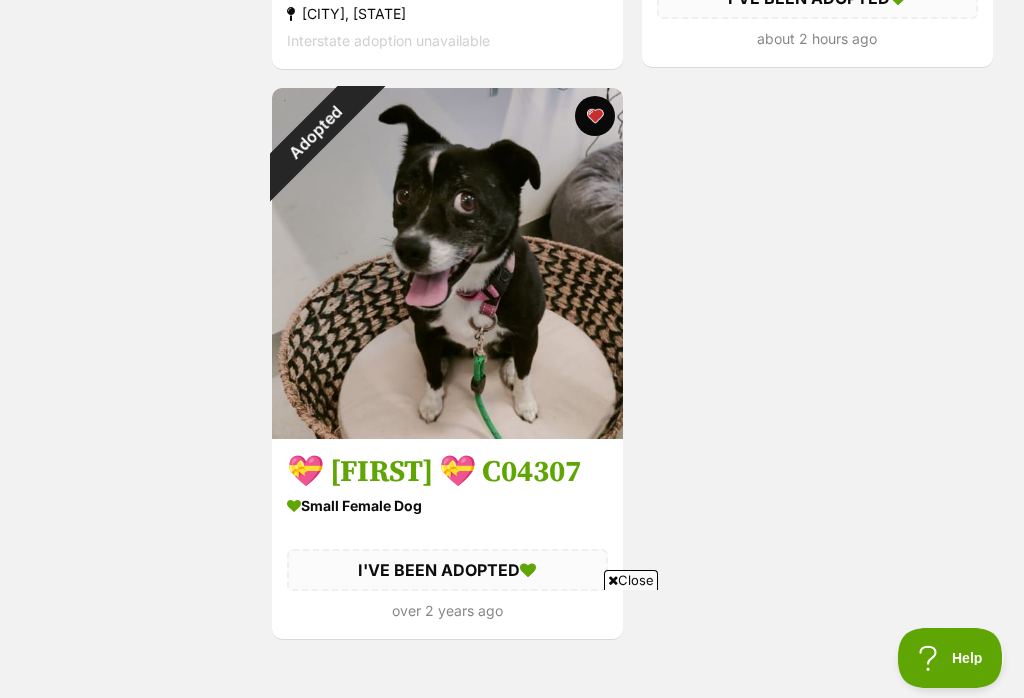 click at bounding box center [595, 116] 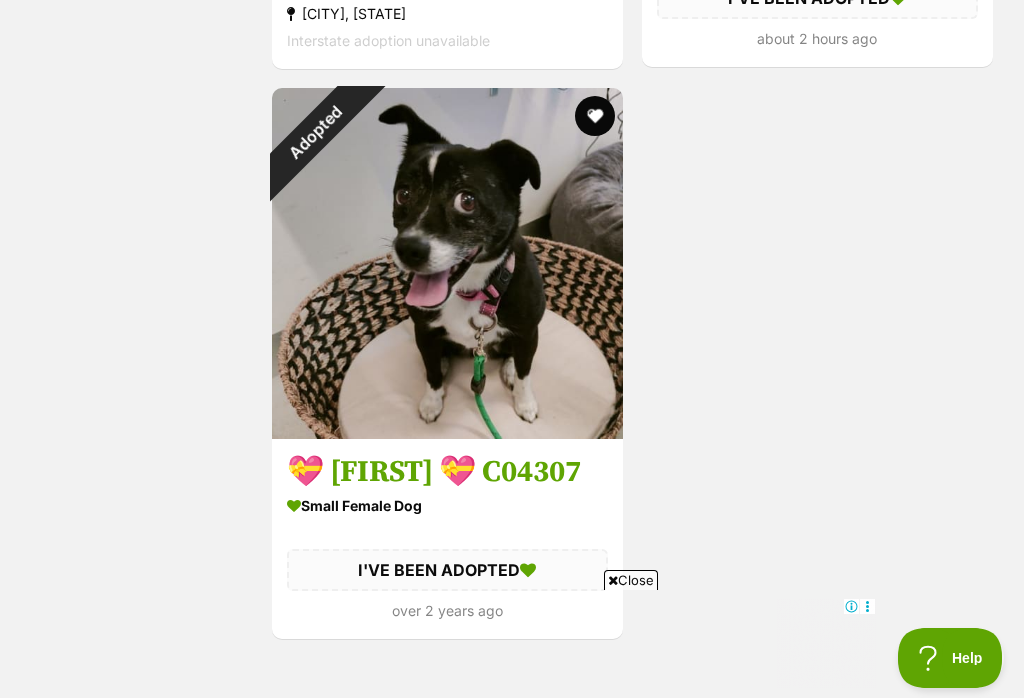 scroll, scrollTop: 0, scrollLeft: 0, axis: both 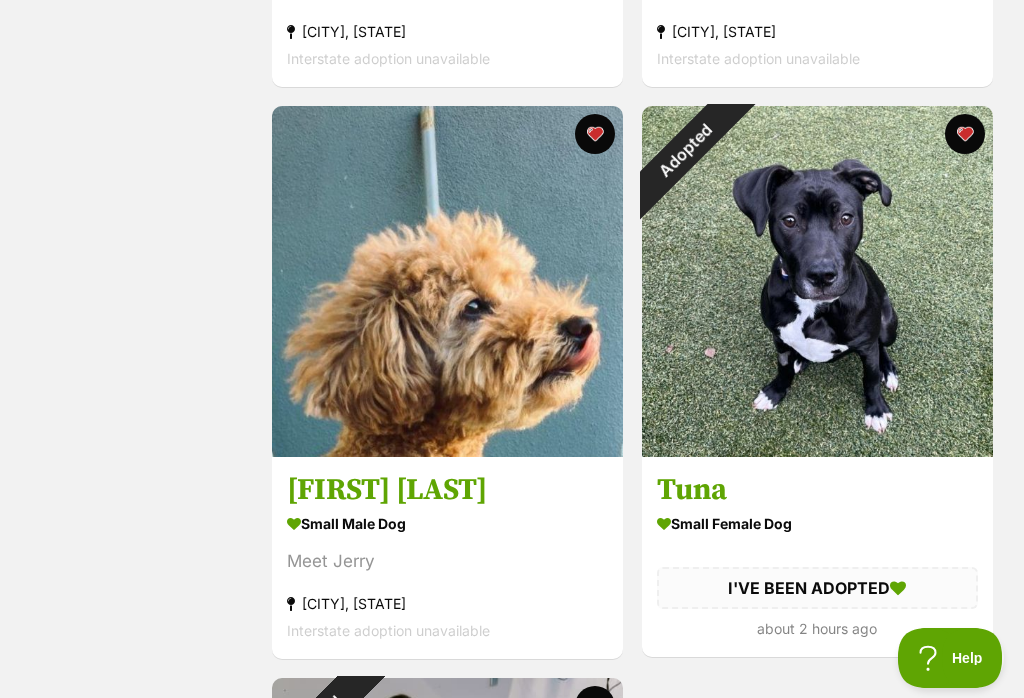 click at bounding box center (964, 134) 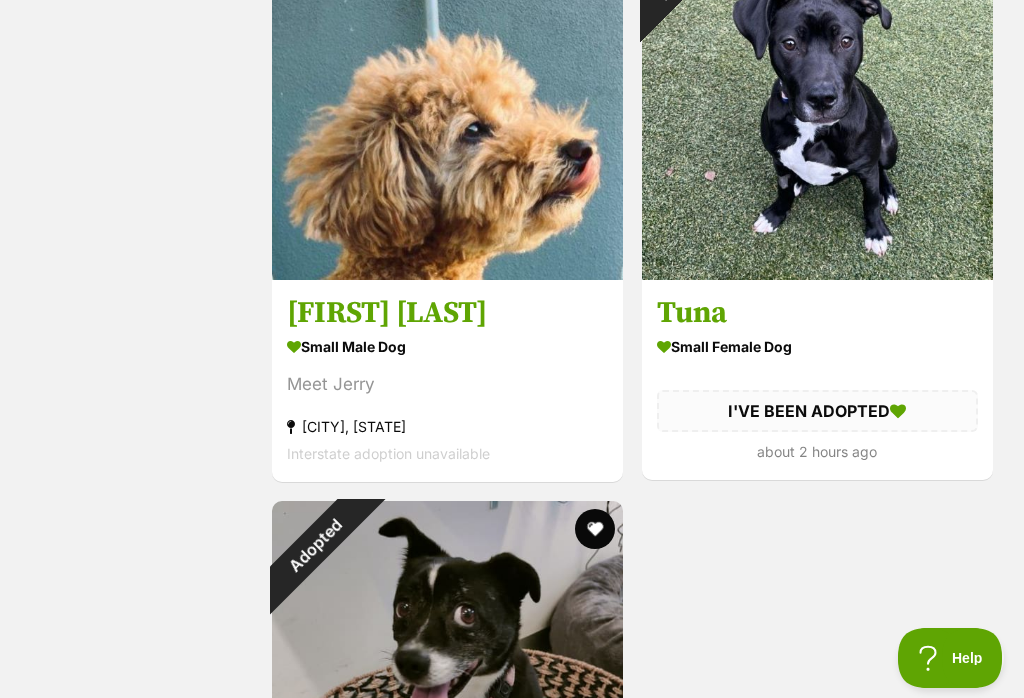 scroll, scrollTop: 5029, scrollLeft: 0, axis: vertical 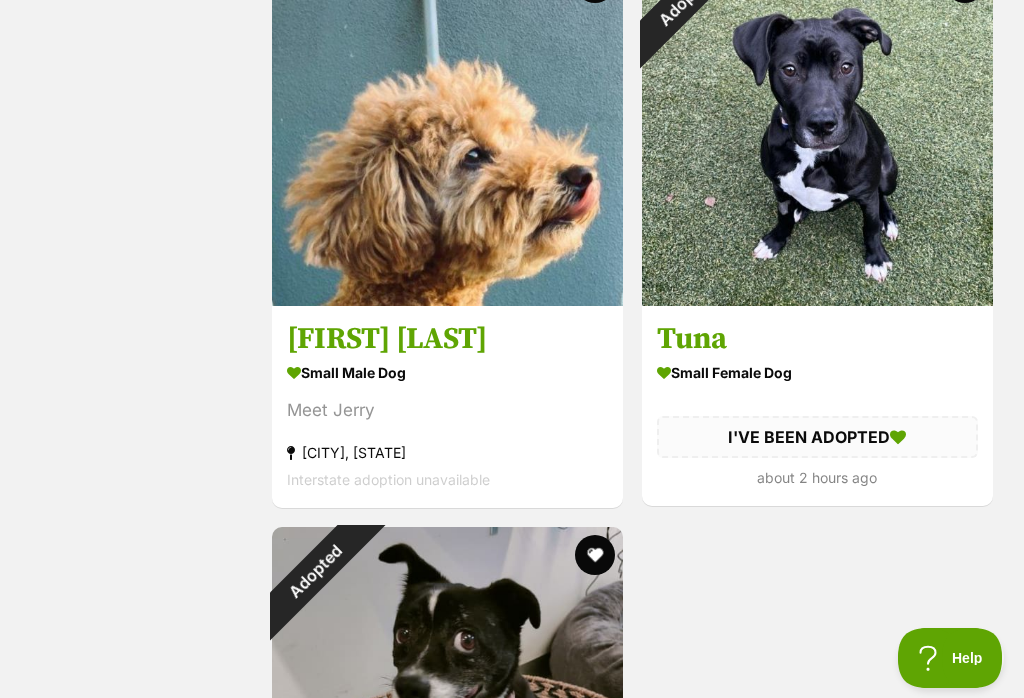 click on "Jerry Russellton" at bounding box center [447, 339] 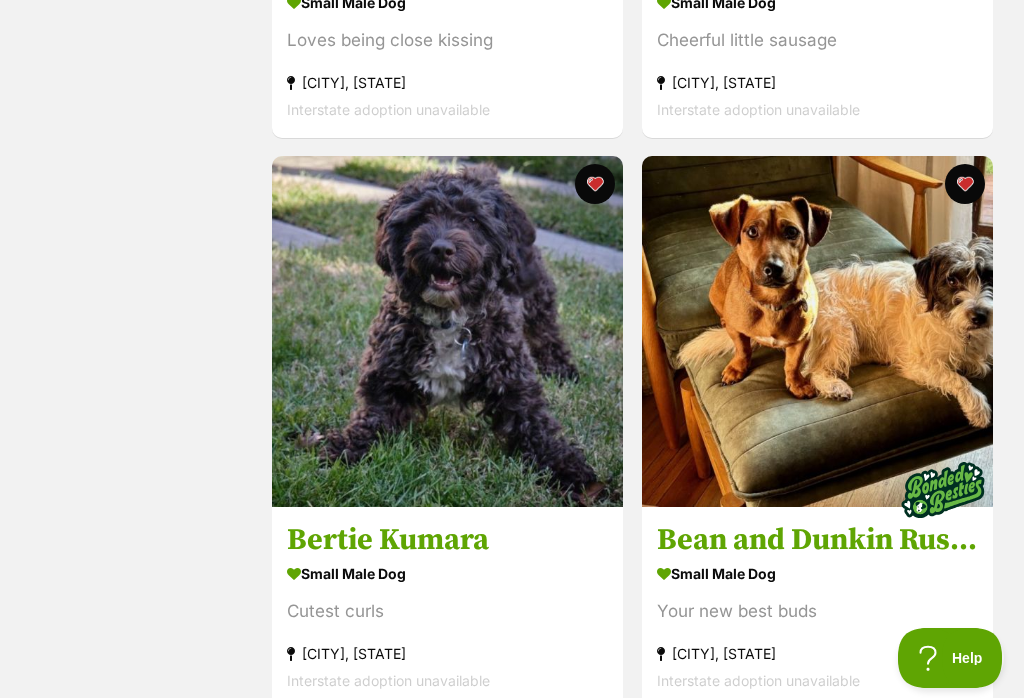 scroll, scrollTop: 4254, scrollLeft: 0, axis: vertical 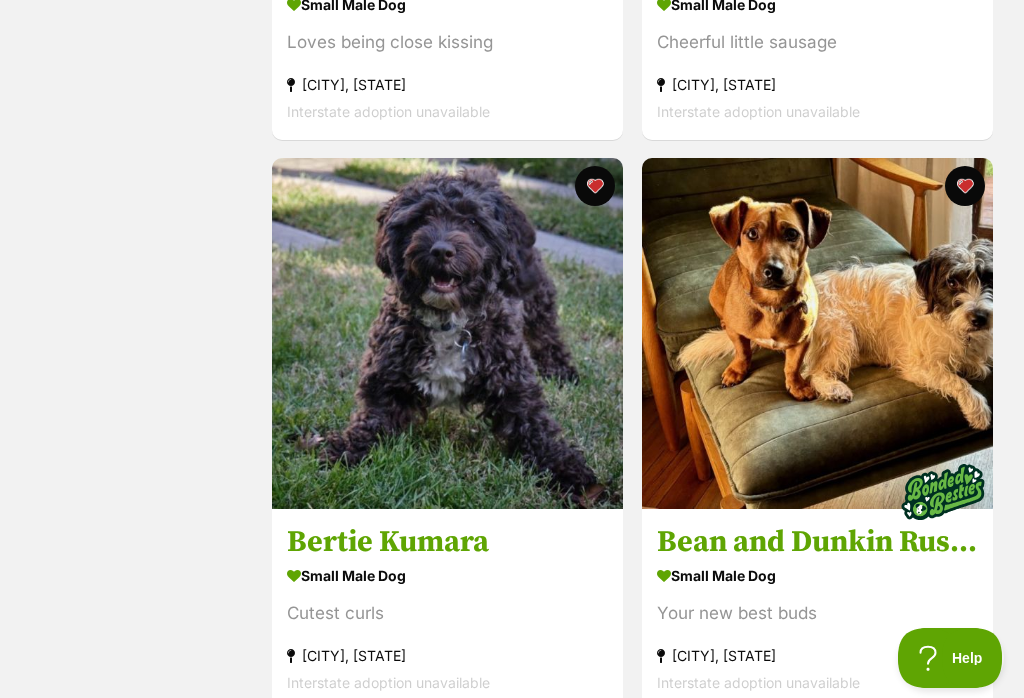 click on "Bertie Kumara" at bounding box center (447, 542) 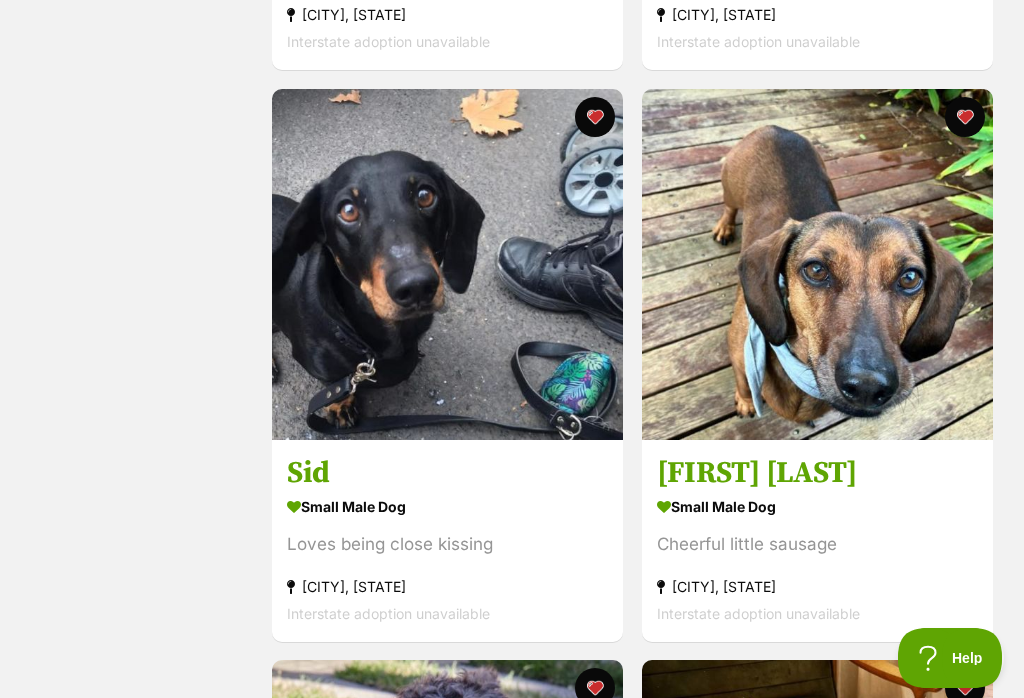 scroll, scrollTop: 3740, scrollLeft: 0, axis: vertical 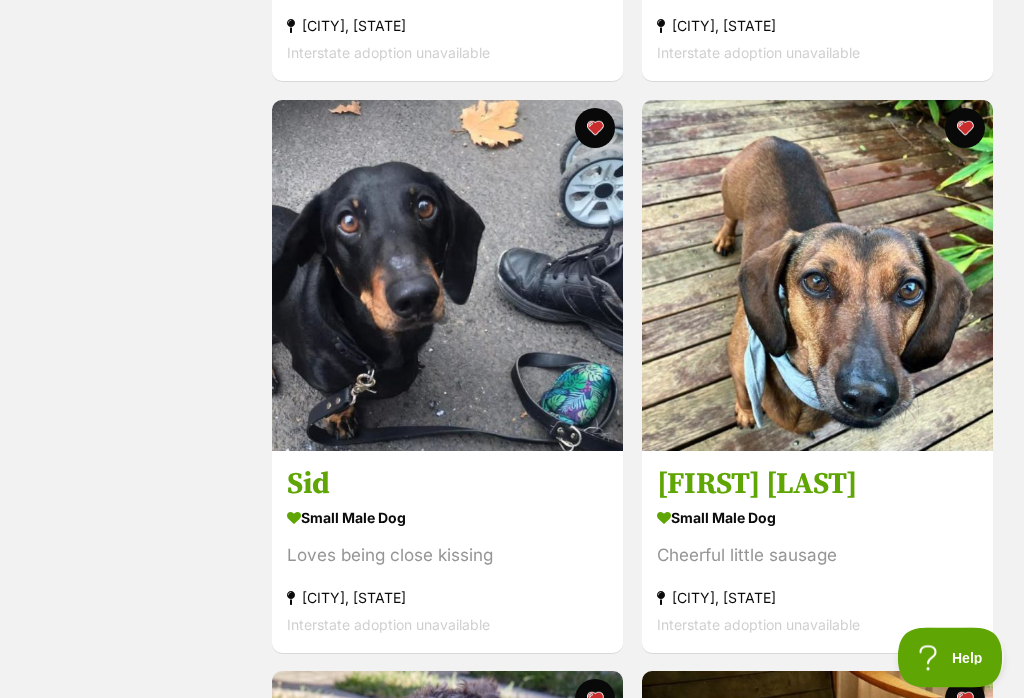 click on "Frankie Silvanus" at bounding box center [817, 484] 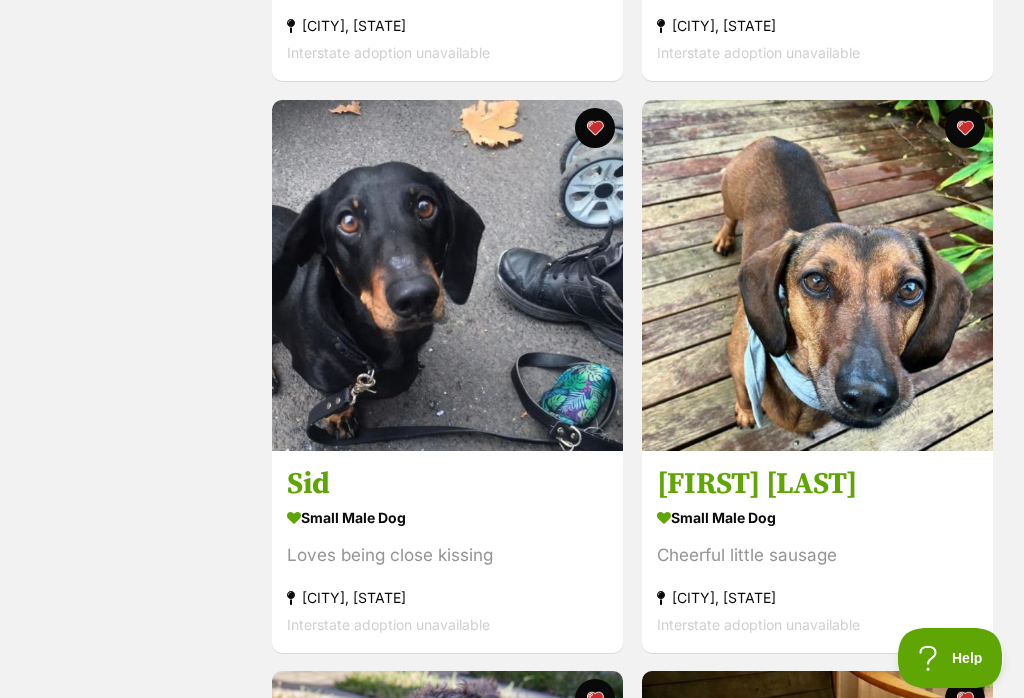 click on "Sid" at bounding box center (447, 483) 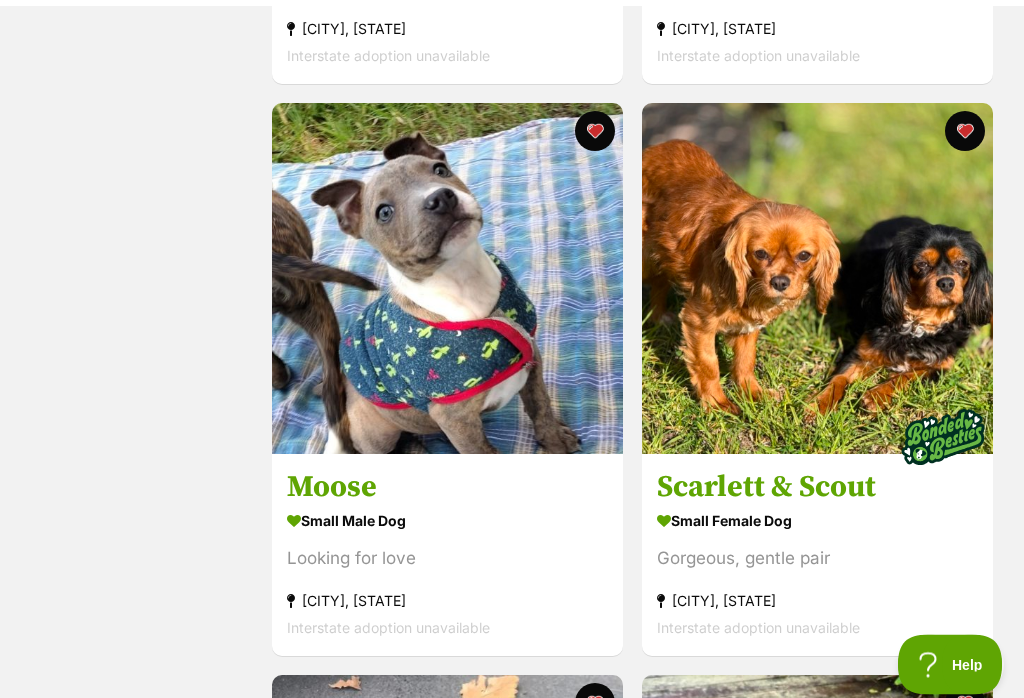 scroll, scrollTop: 3165, scrollLeft: 0, axis: vertical 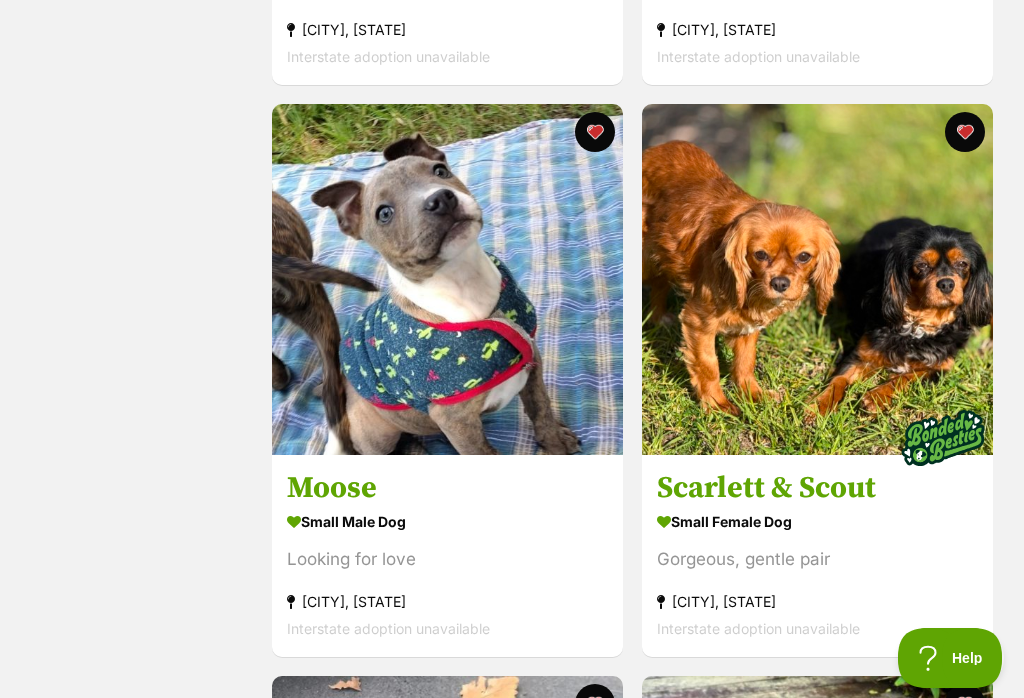 click on "Scarlett & Scout" at bounding box center (817, 488) 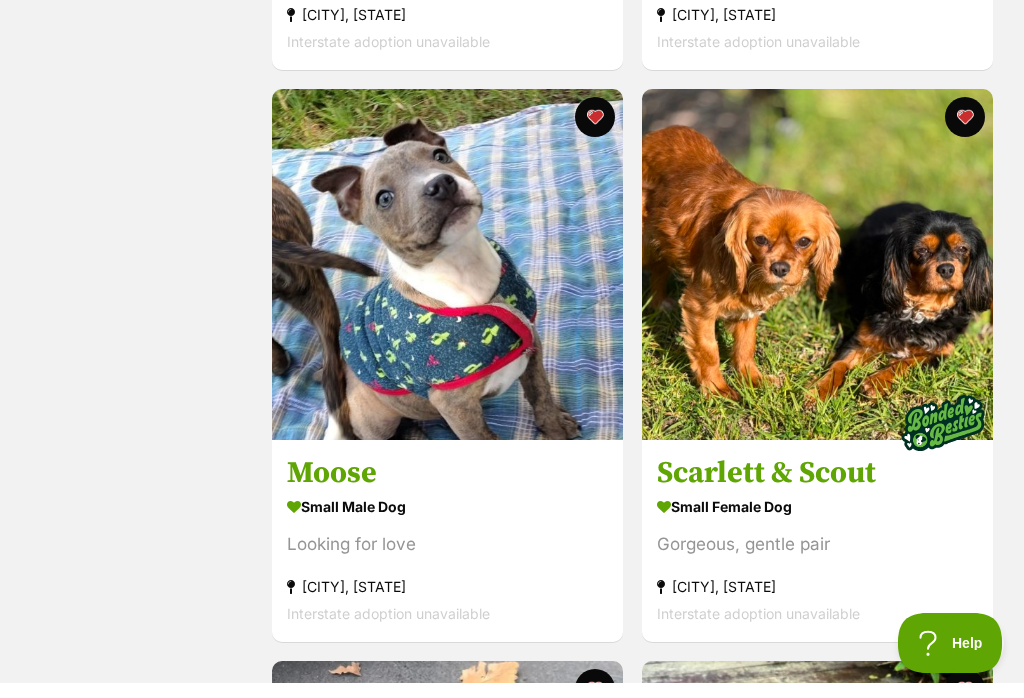 scroll, scrollTop: 3196, scrollLeft: 0, axis: vertical 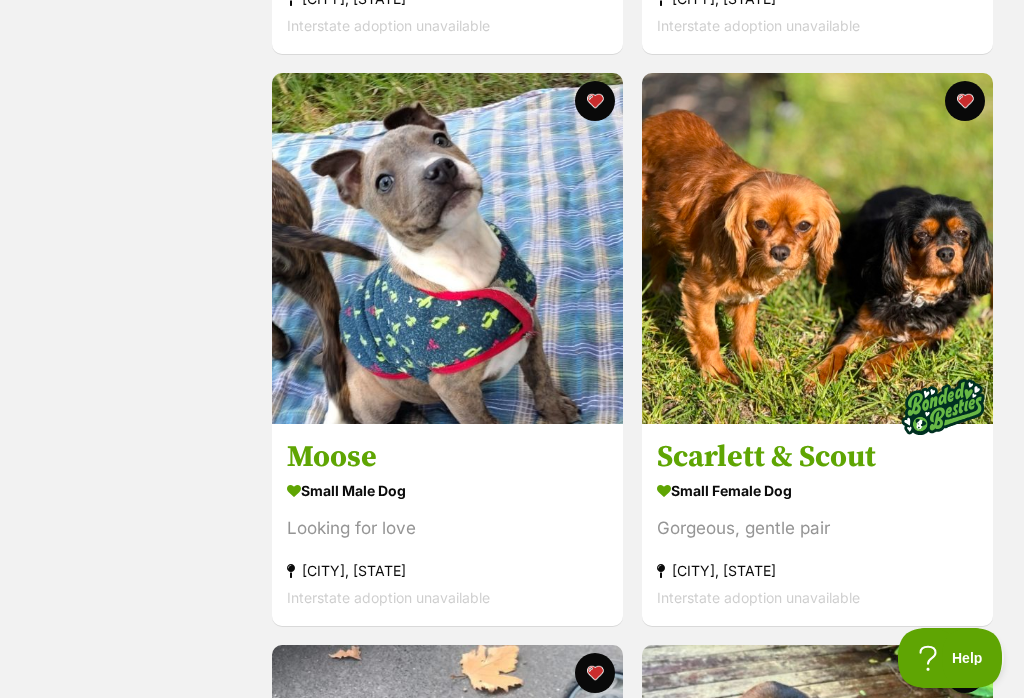 click on "Moose" at bounding box center [447, 457] 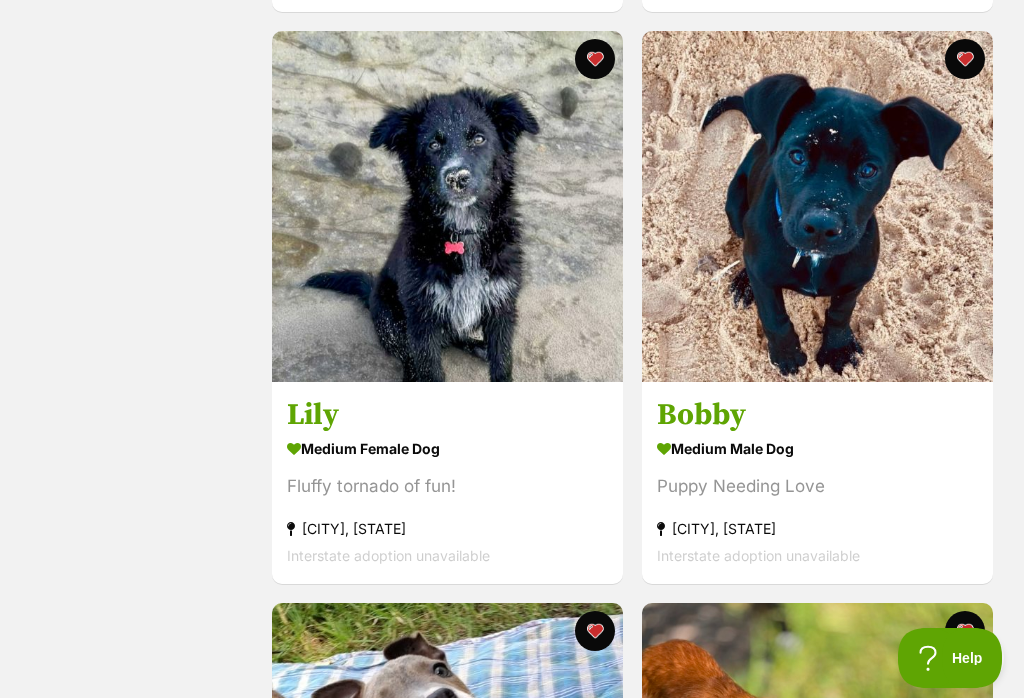 scroll, scrollTop: 2662, scrollLeft: 0, axis: vertical 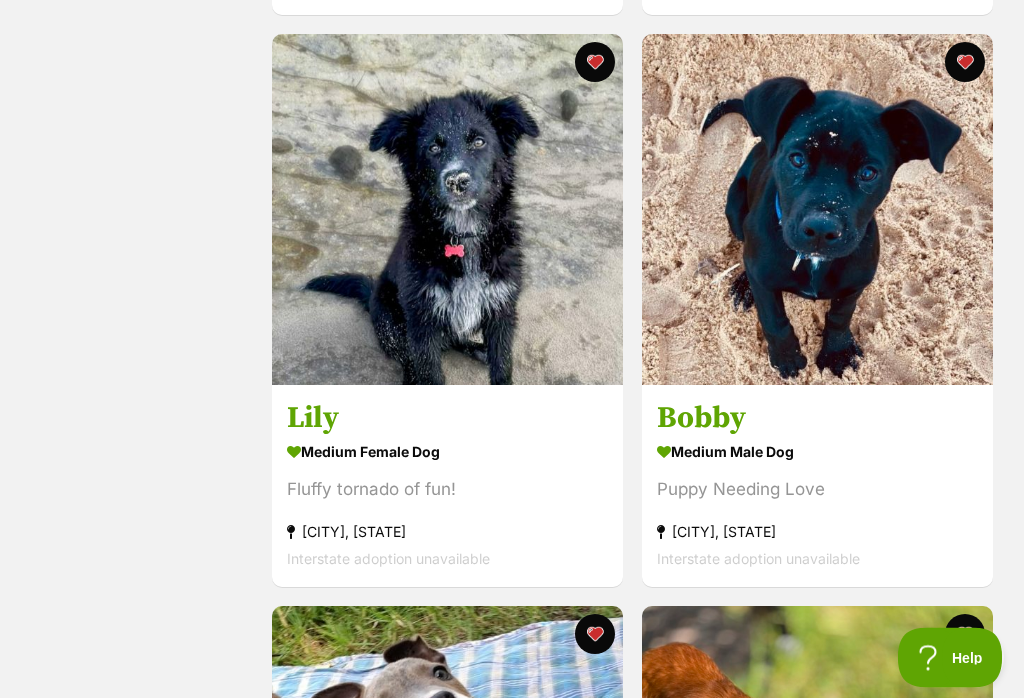 click on "medium female Dog" at bounding box center (447, 452) 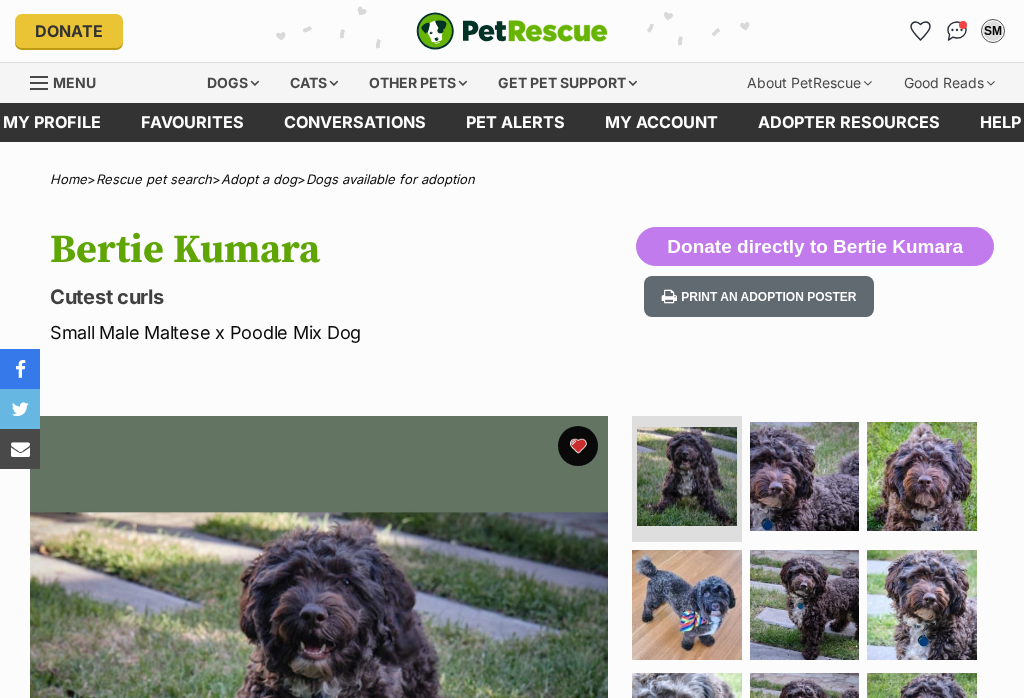 scroll, scrollTop: 535, scrollLeft: 0, axis: vertical 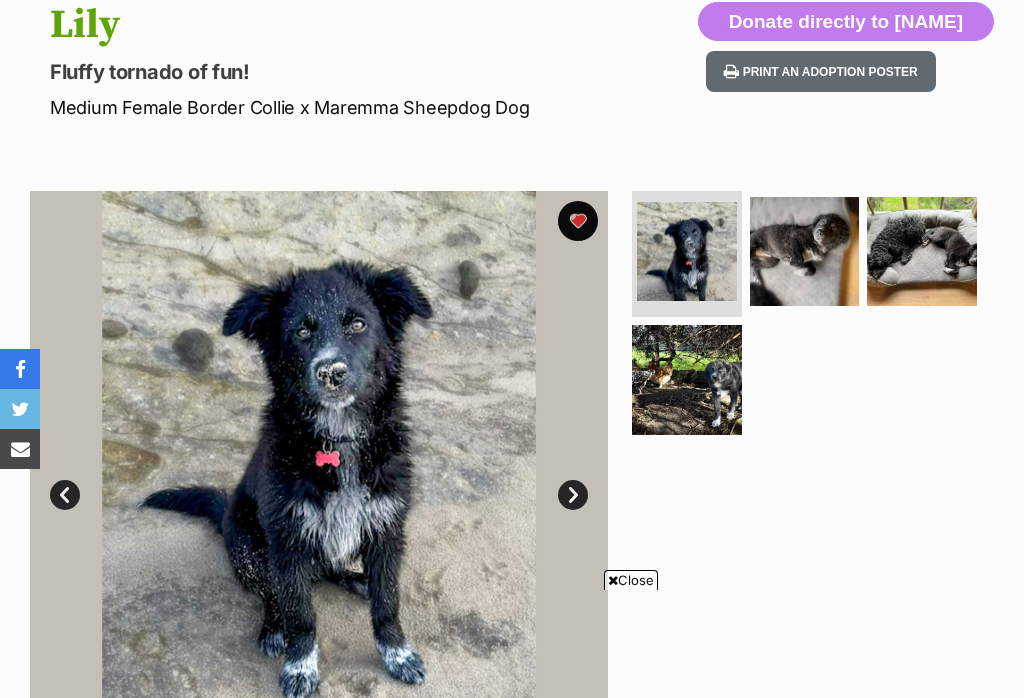 click on "Next" at bounding box center (573, 495) 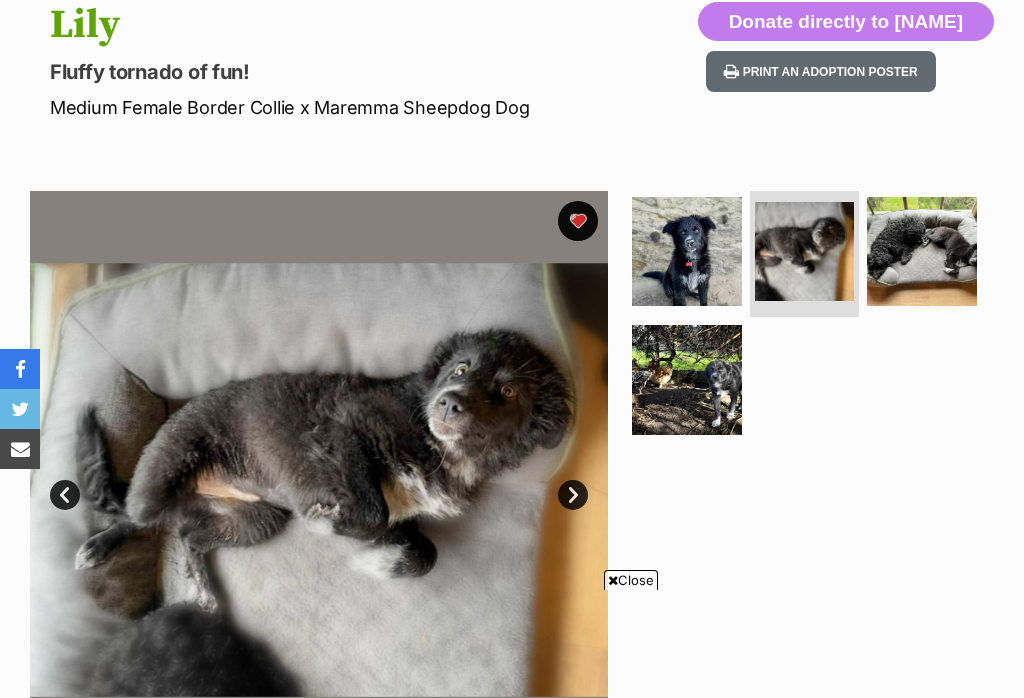 click on "Close" at bounding box center [631, 580] 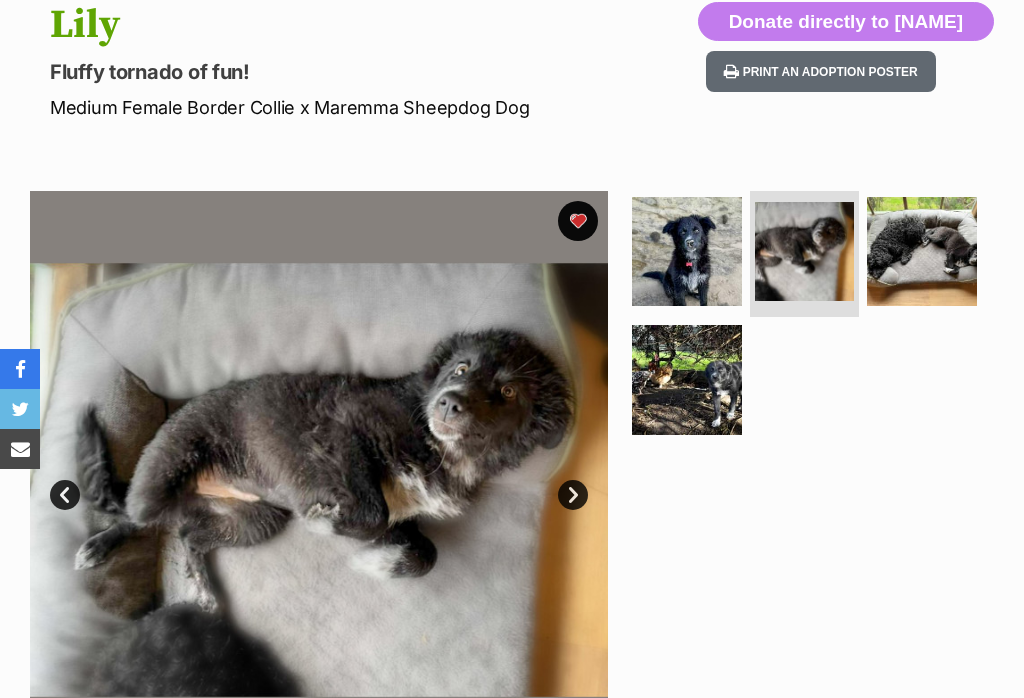 scroll, scrollTop: 225, scrollLeft: 0, axis: vertical 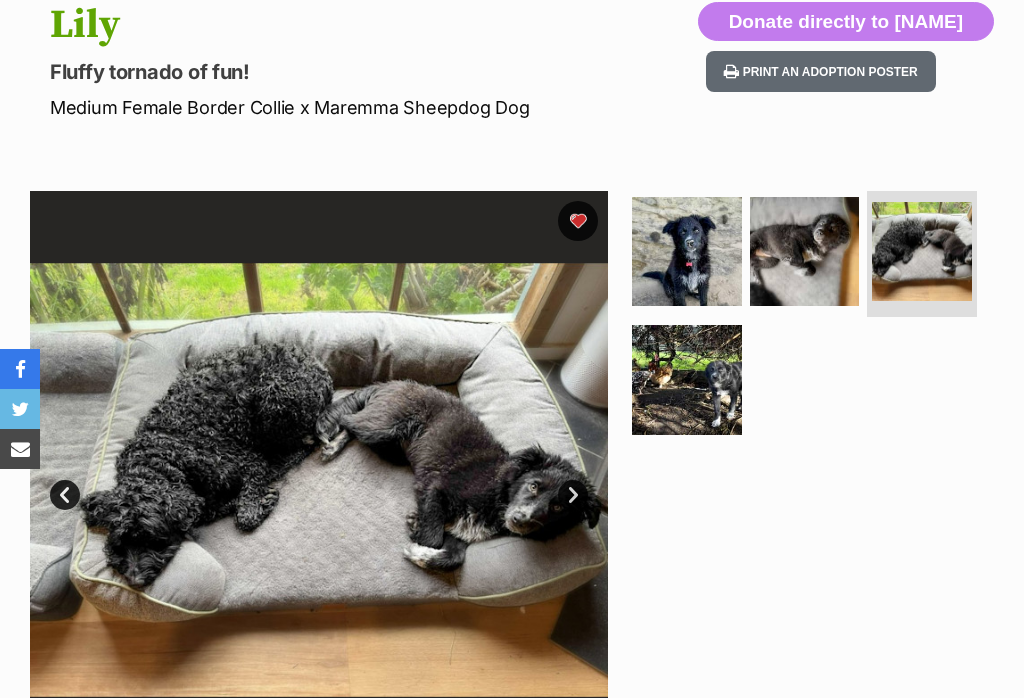 click on "Next" at bounding box center (573, 495) 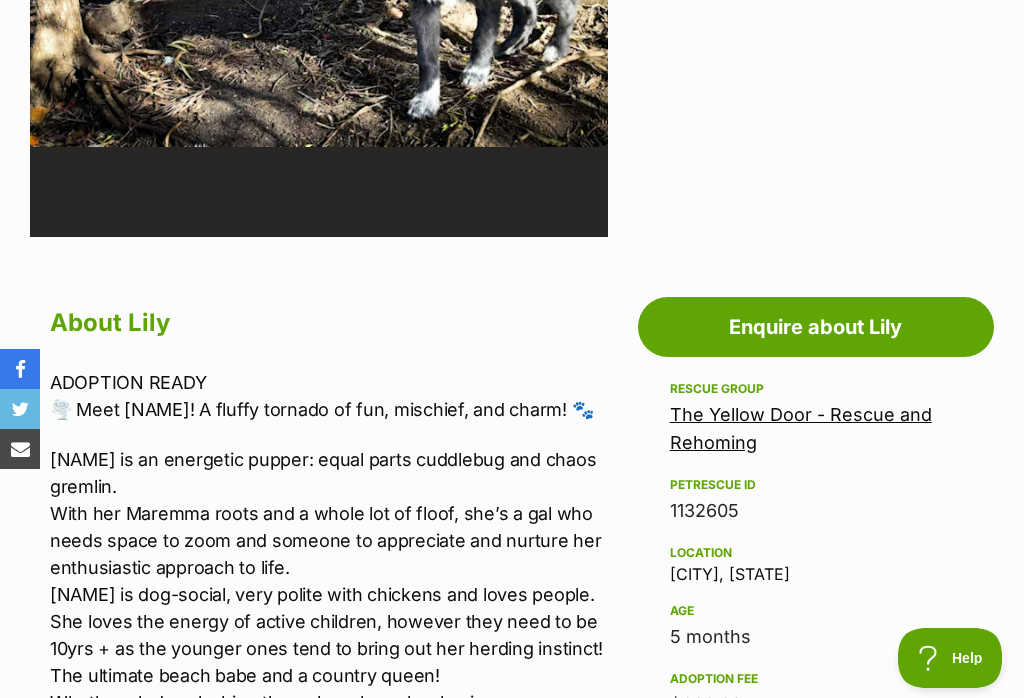 scroll, scrollTop: 470, scrollLeft: 0, axis: vertical 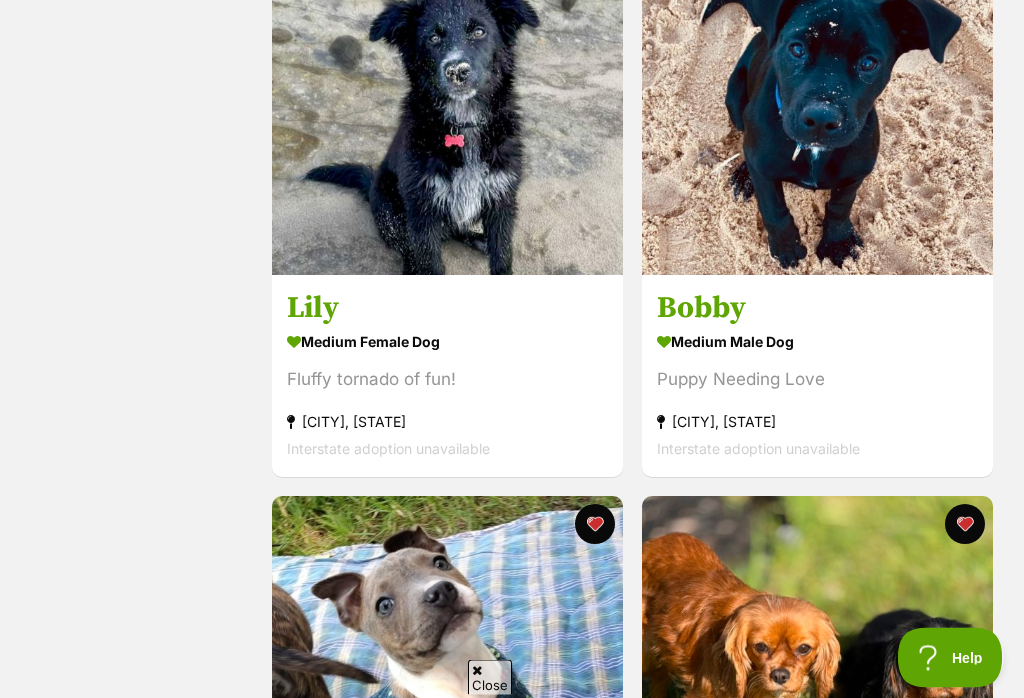 click on "Bobby" at bounding box center [817, 309] 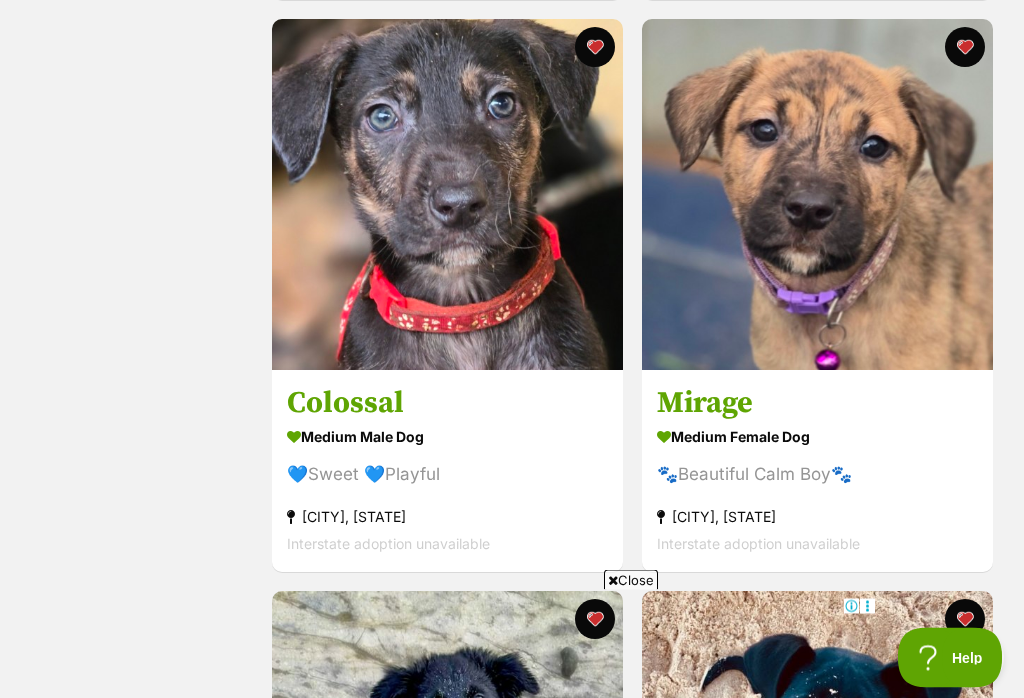 scroll, scrollTop: 2095, scrollLeft: 0, axis: vertical 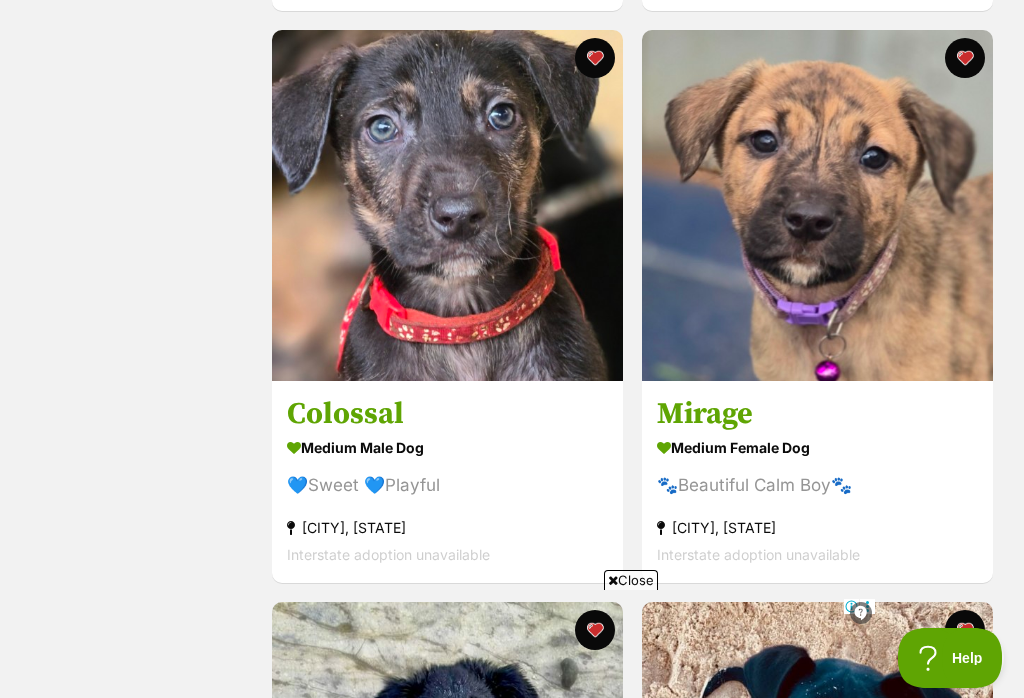 click on "medium female Dog" at bounding box center (817, 447) 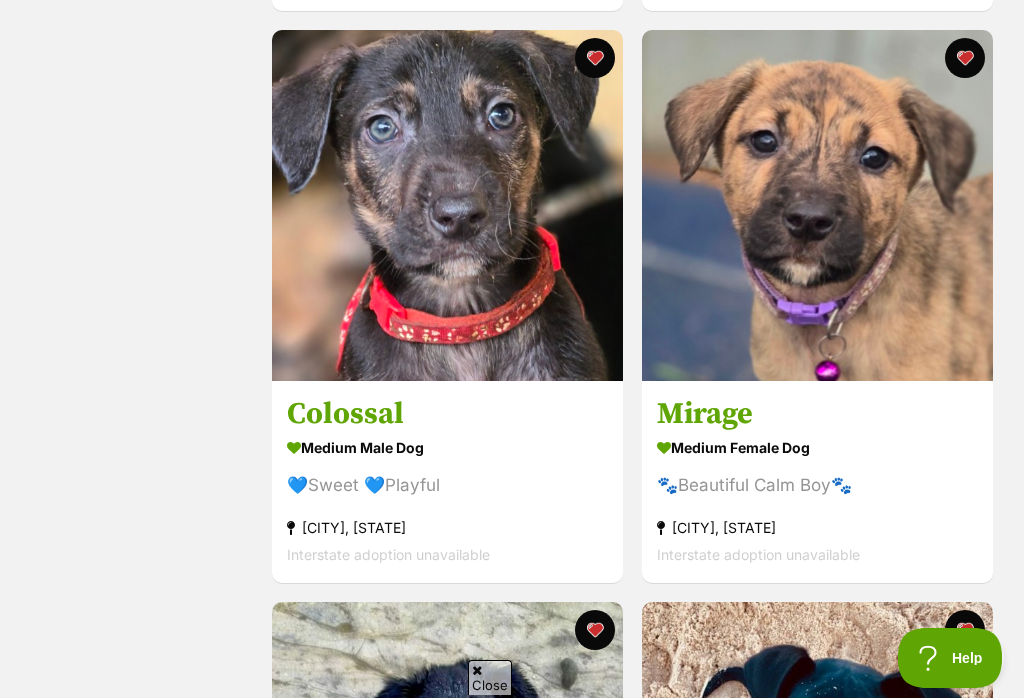 scroll, scrollTop: 2126, scrollLeft: 0, axis: vertical 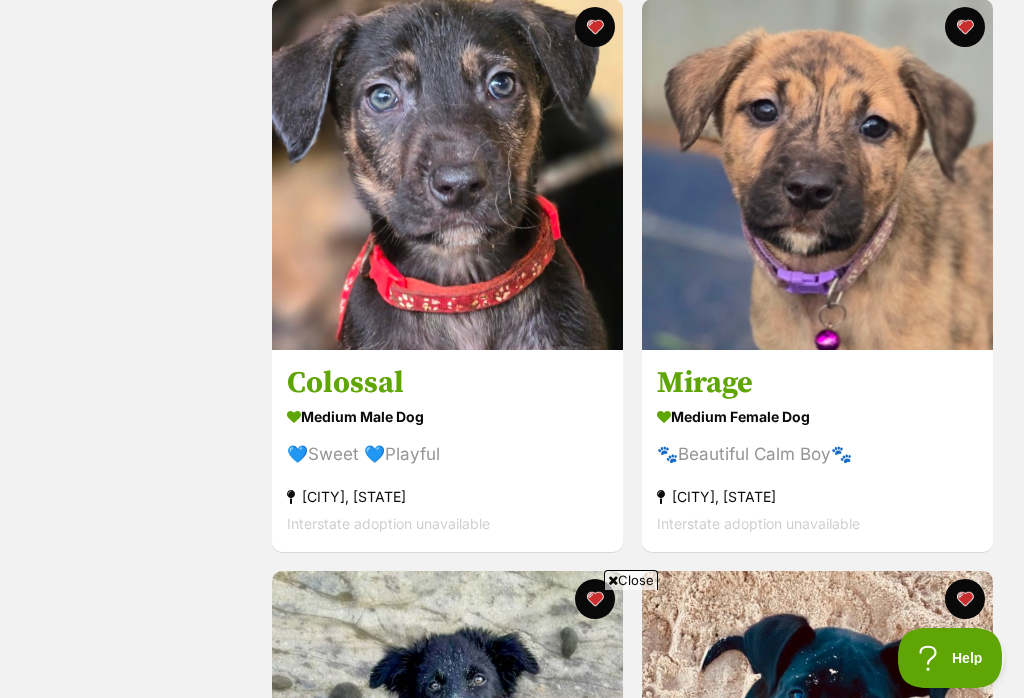 click on "Colossal" at bounding box center (447, 383) 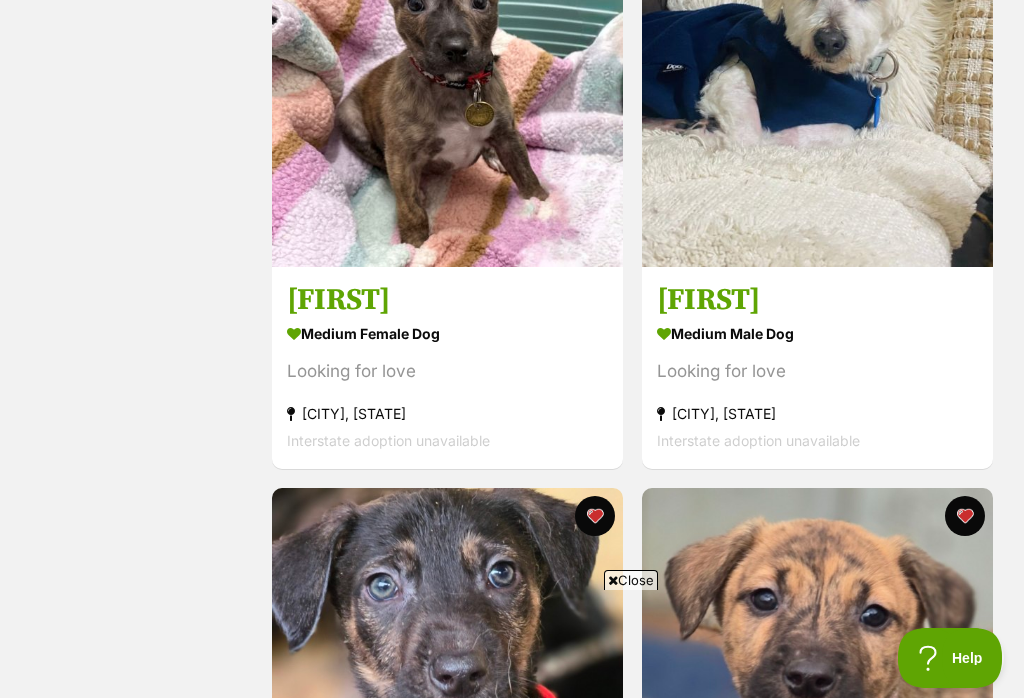 scroll, scrollTop: 1481, scrollLeft: 0, axis: vertical 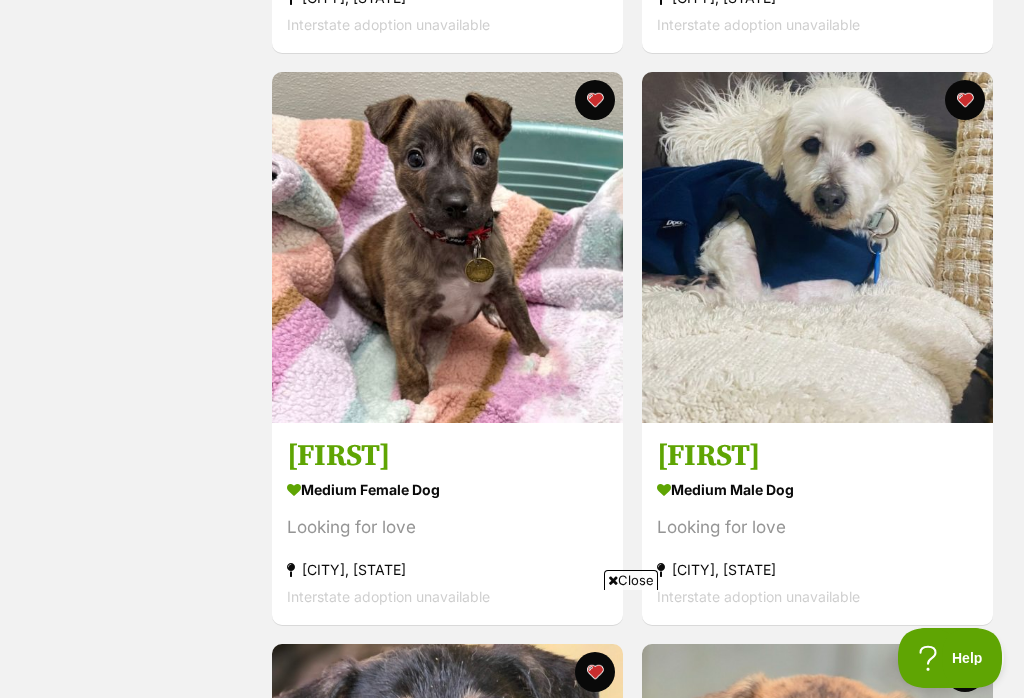 click on "Humphrey" at bounding box center (817, 456) 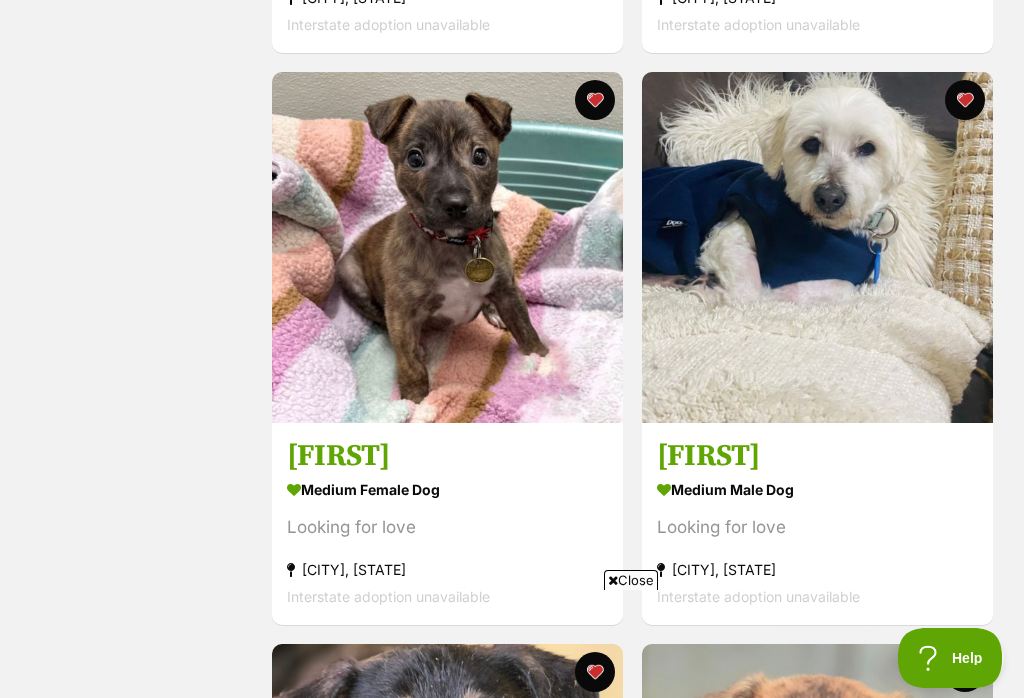 scroll, scrollTop: 0, scrollLeft: 0, axis: both 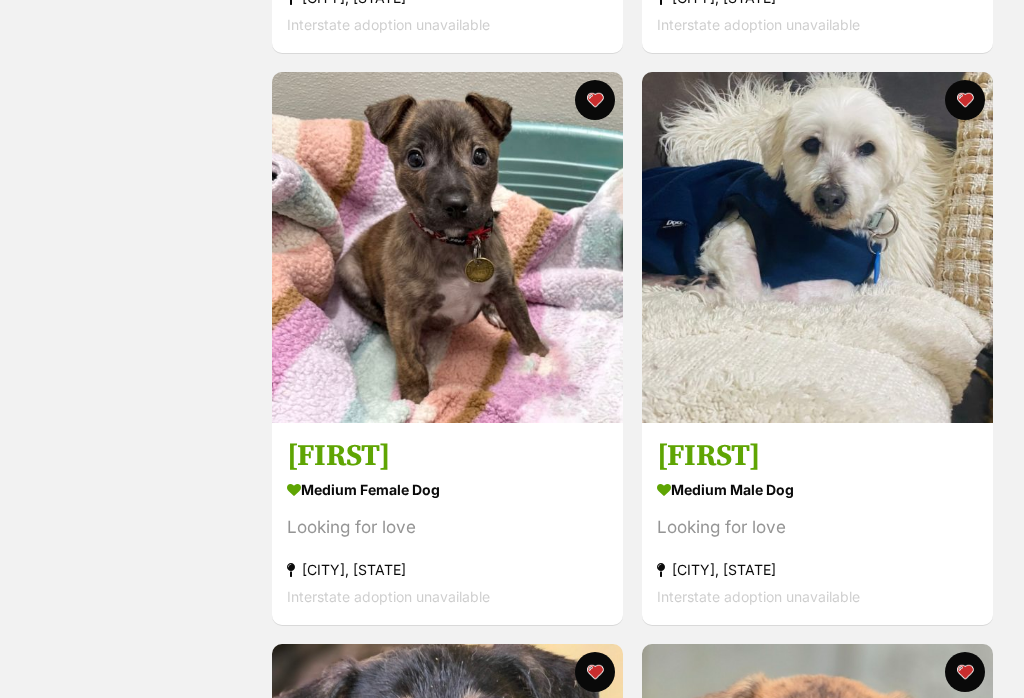 click on "Patti" at bounding box center [447, 456] 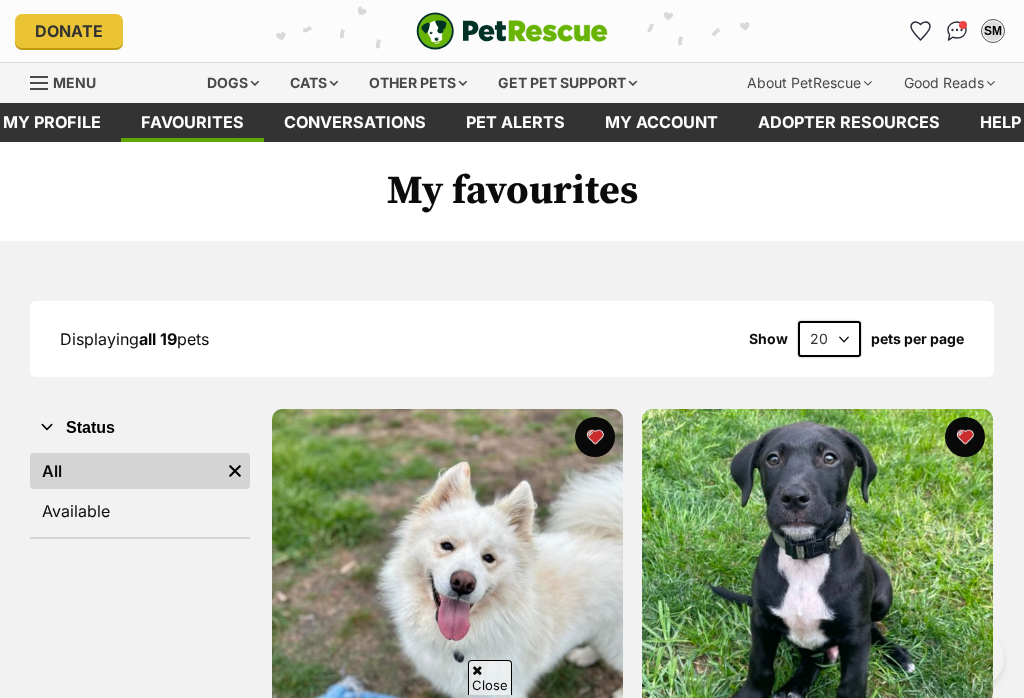 click on "Sootie Newhaven" at bounding box center (817, 1365) 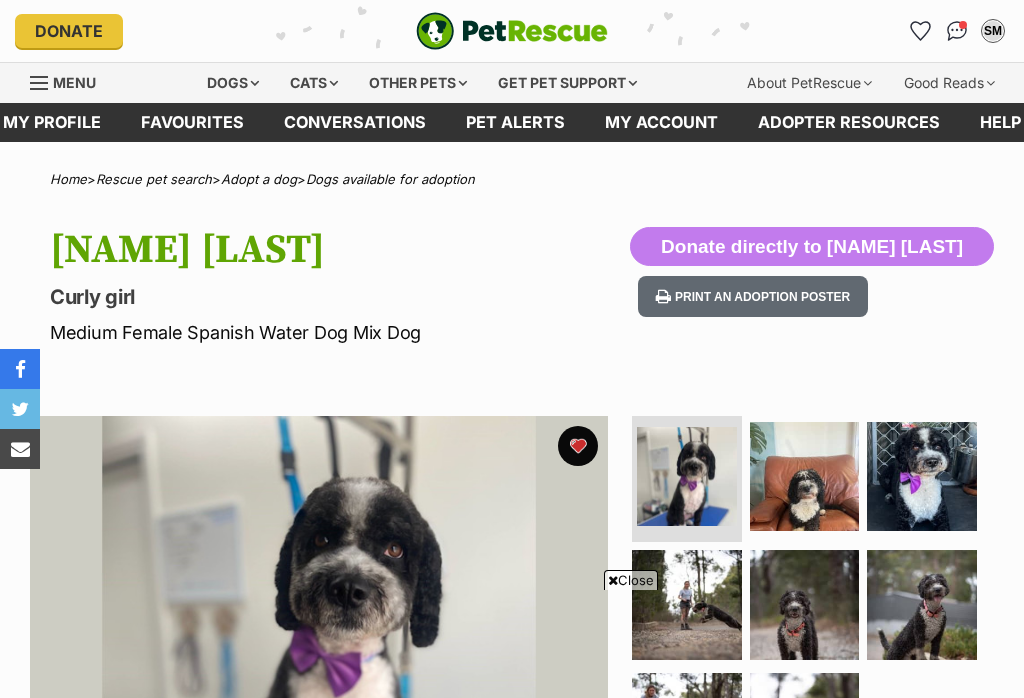 scroll, scrollTop: 1660, scrollLeft: 0, axis: vertical 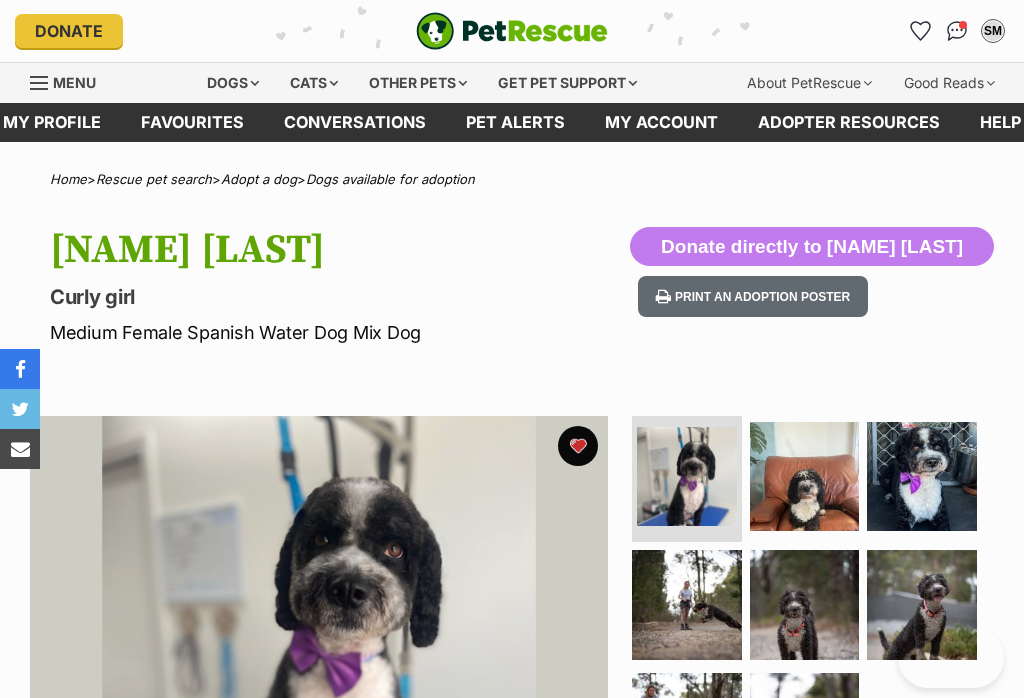 click at bounding box center (578, 446) 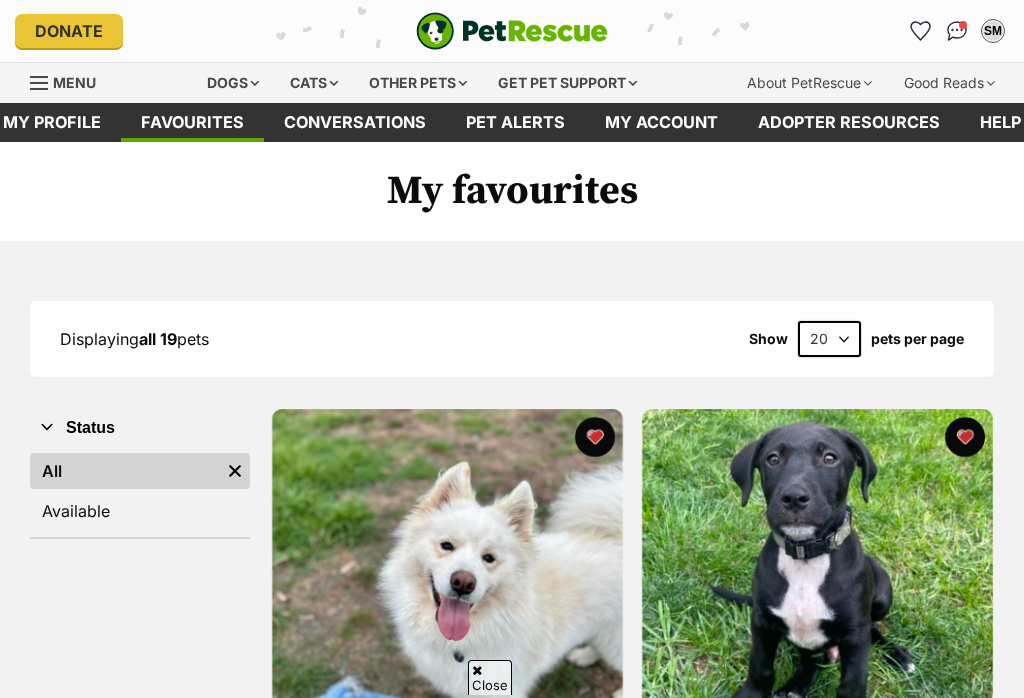 scroll, scrollTop: 644, scrollLeft: 0, axis: vertical 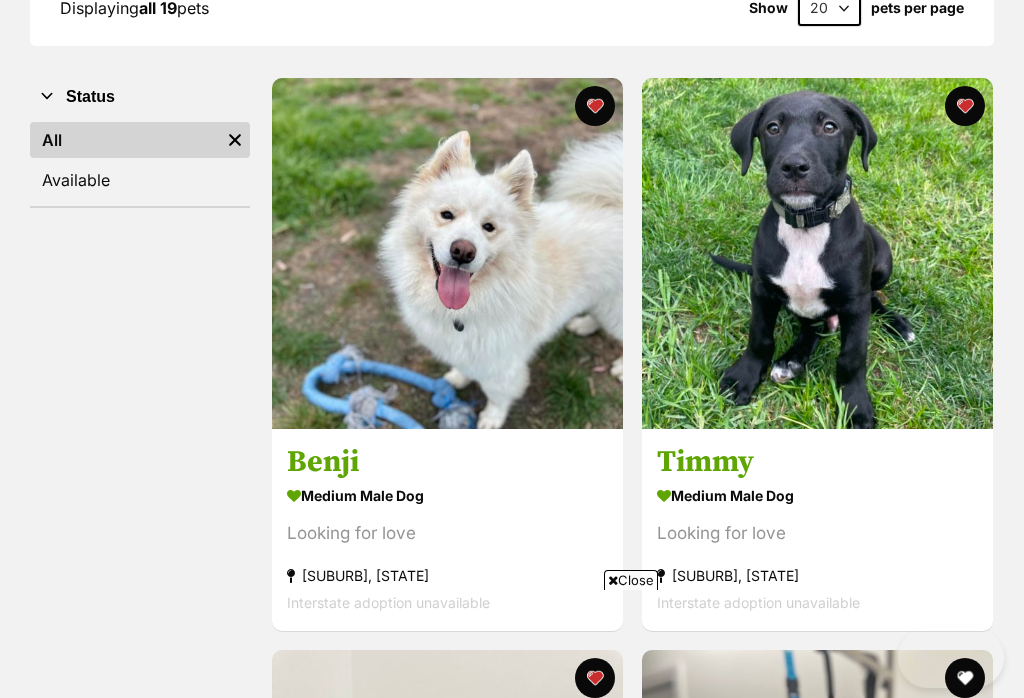 click on "Benji" at bounding box center (447, 462) 